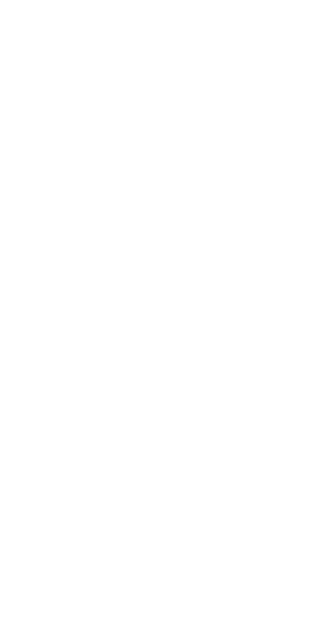 scroll, scrollTop: 0, scrollLeft: 0, axis: both 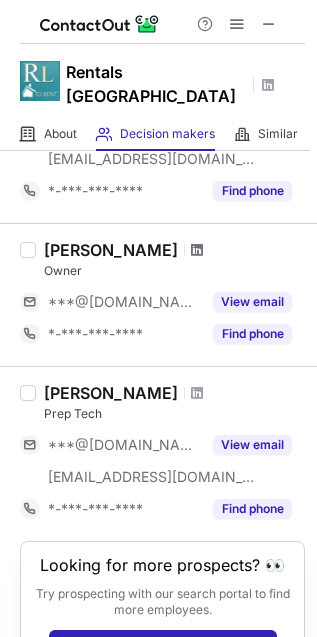 click at bounding box center [197, 250] 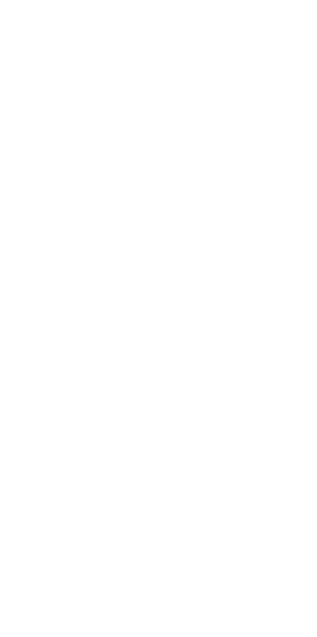 scroll, scrollTop: 0, scrollLeft: 0, axis: both 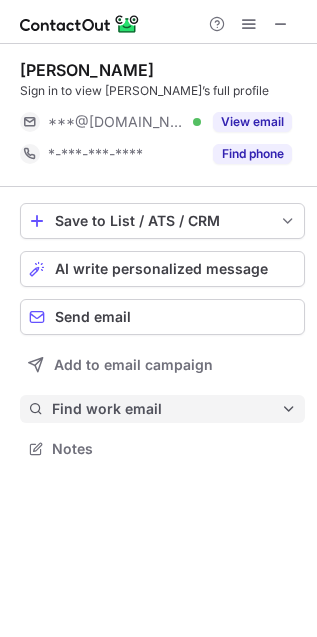 click on "Find work email" at bounding box center [166, 409] 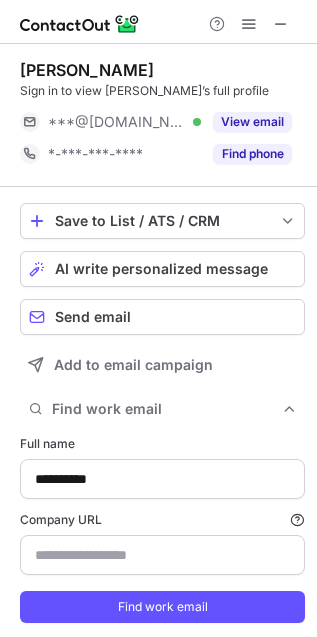 scroll, scrollTop: 10, scrollLeft: 10, axis: both 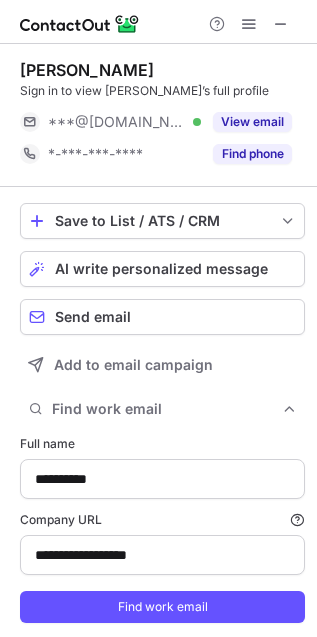 type on "**********" 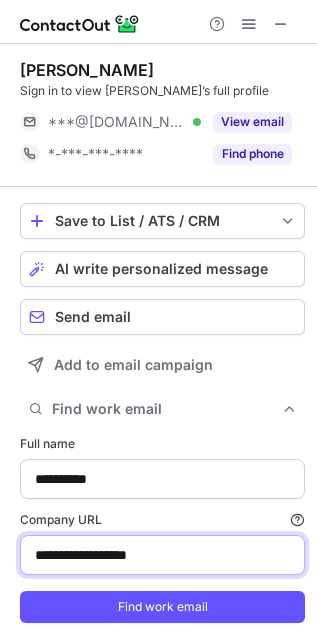 drag, startPoint x: 175, startPoint y: 546, endPoint x: -2, endPoint y: 566, distance: 178.12636 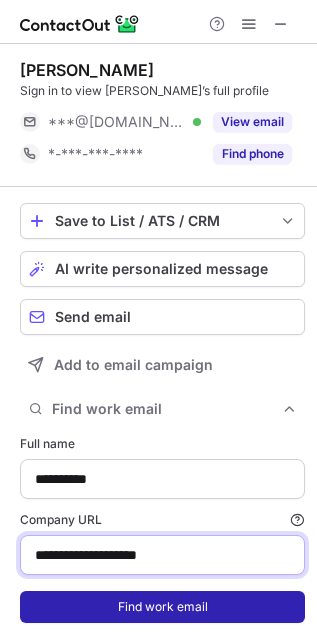 type on "**********" 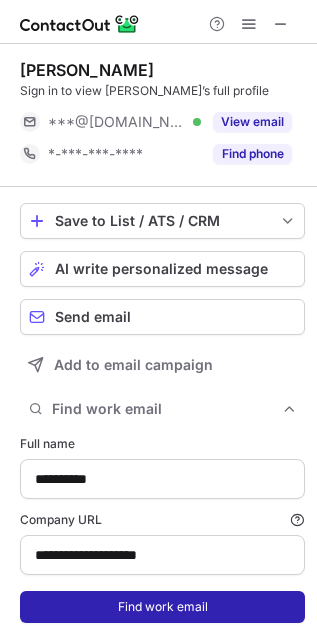 click on "Find work email" at bounding box center [162, 607] 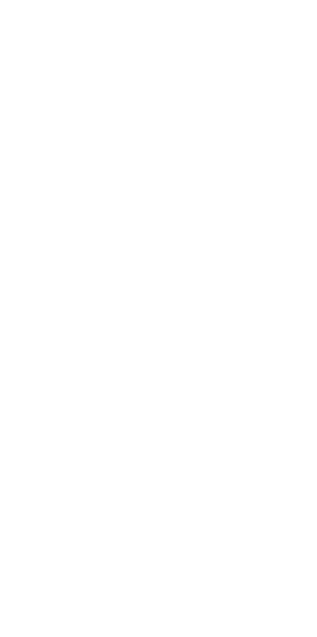 scroll, scrollTop: 0, scrollLeft: 0, axis: both 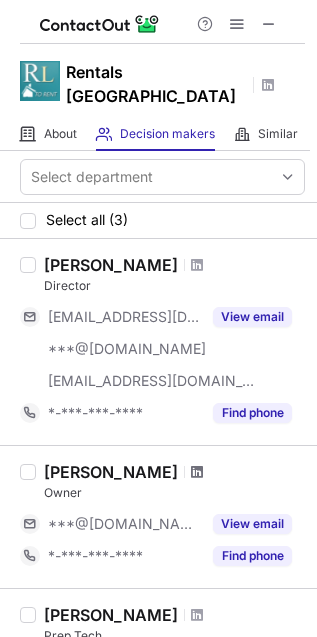 click at bounding box center (197, 472) 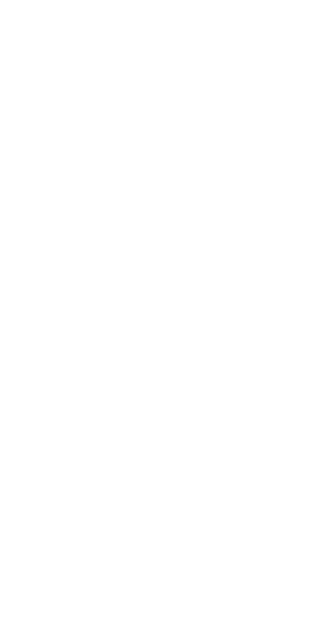scroll, scrollTop: 0, scrollLeft: 0, axis: both 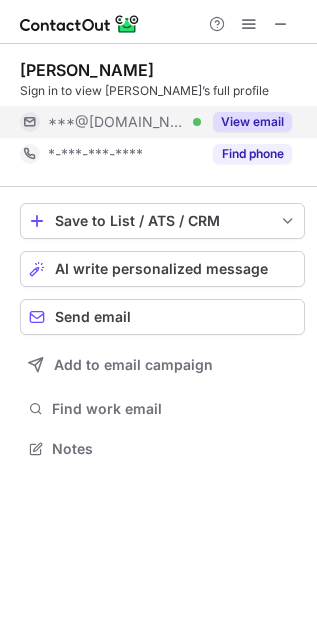 click on "View email" at bounding box center (252, 122) 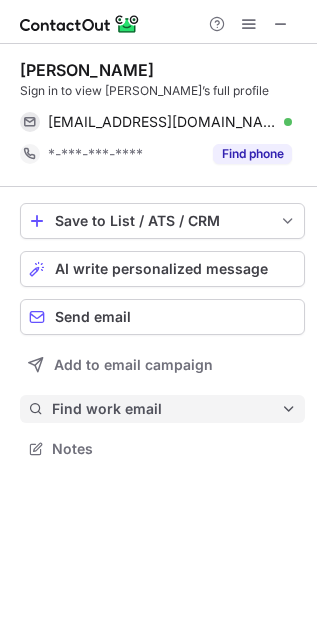 click on "Find work email" at bounding box center (166, 409) 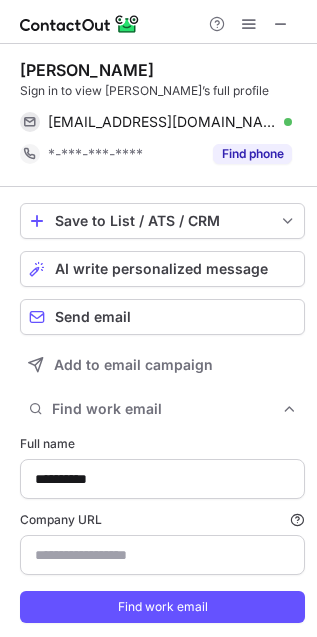 type 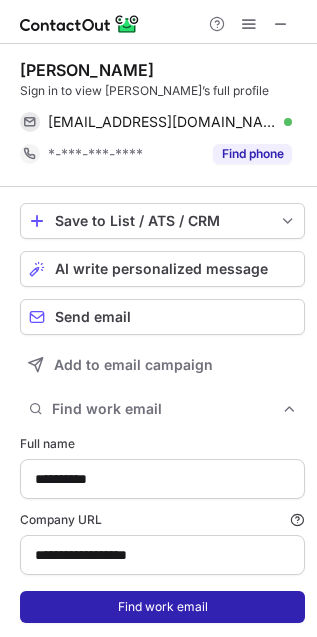 click on "Find work email" at bounding box center (162, 607) 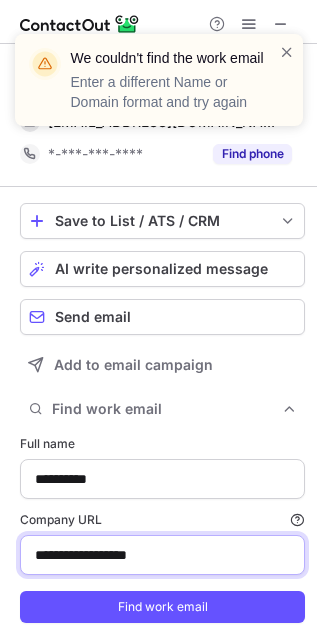 drag, startPoint x: 196, startPoint y: 560, endPoint x: 12, endPoint y: 555, distance: 184.06792 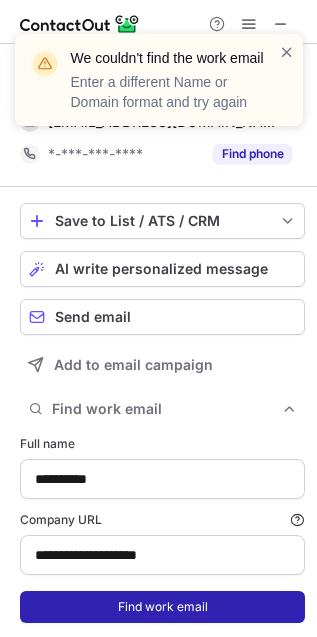 click on "Find work email" at bounding box center [162, 607] 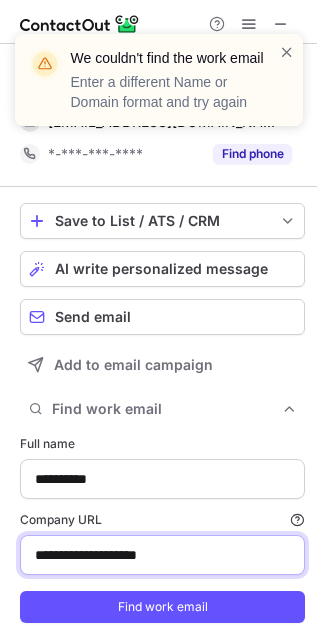 click on "**********" at bounding box center (162, 555) 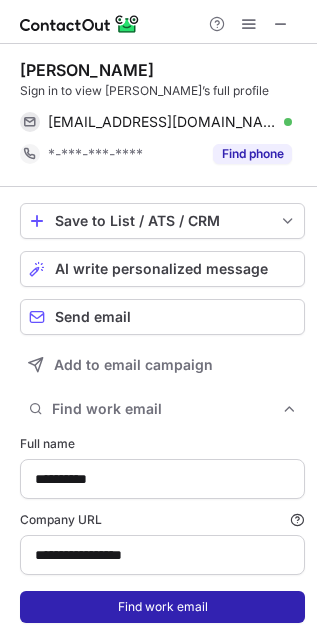 click on "Find work email" at bounding box center [162, 607] 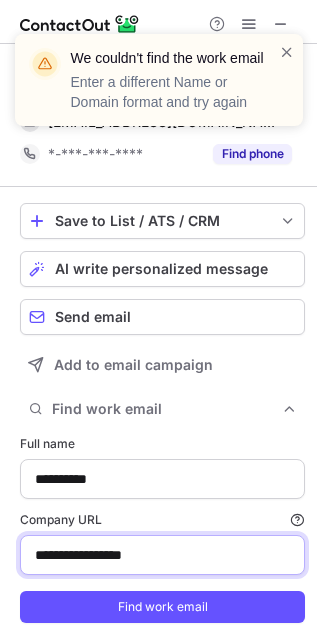 click on "**********" at bounding box center [162, 555] 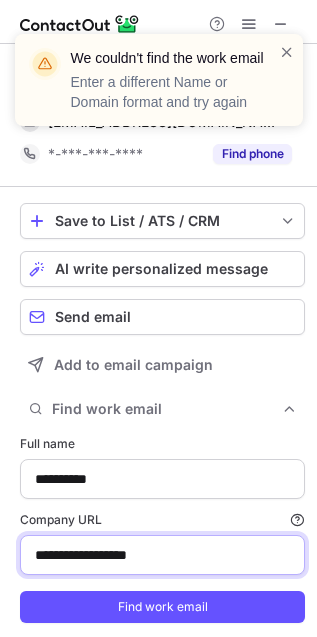 type on "**********" 